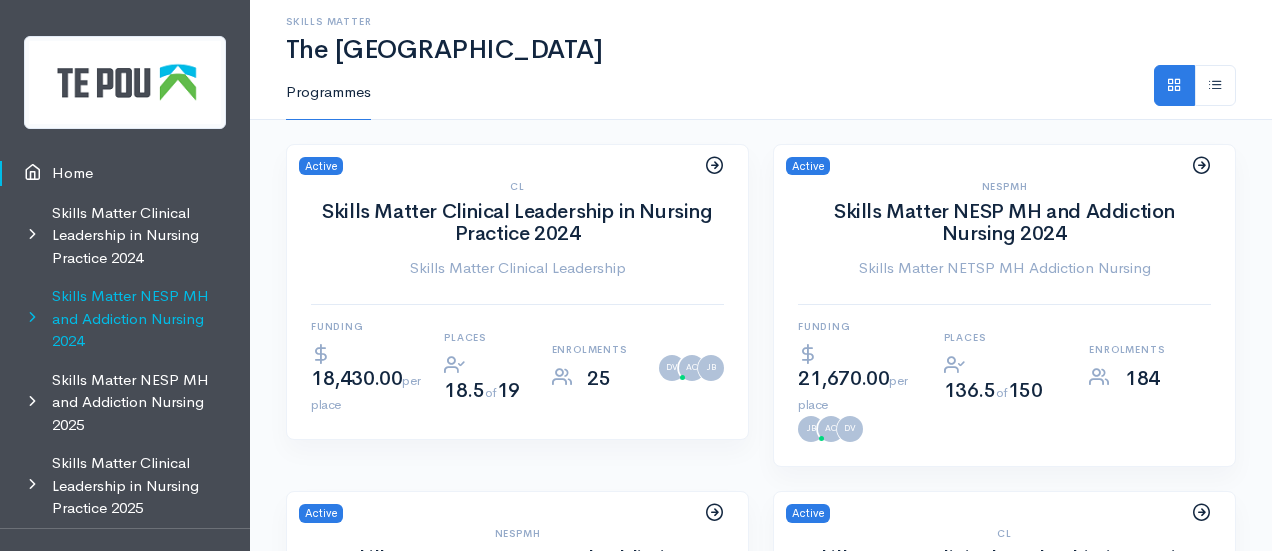 scroll, scrollTop: 0, scrollLeft: 0, axis: both 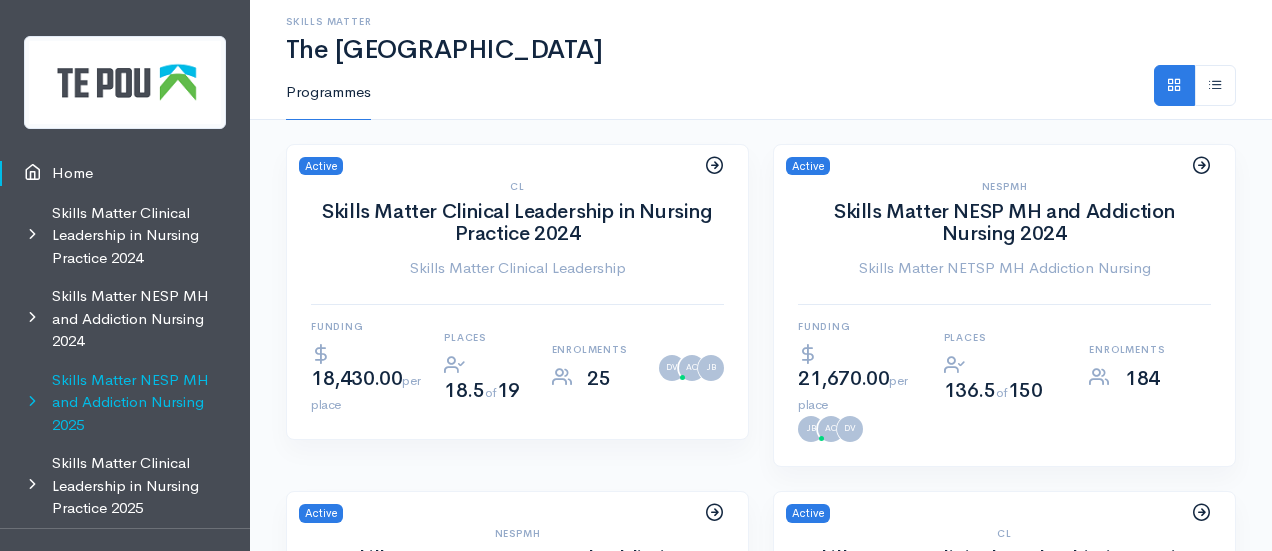click on "Skills Matter NESP MH and Addiction Nursing 2025" at bounding box center [125, 403] 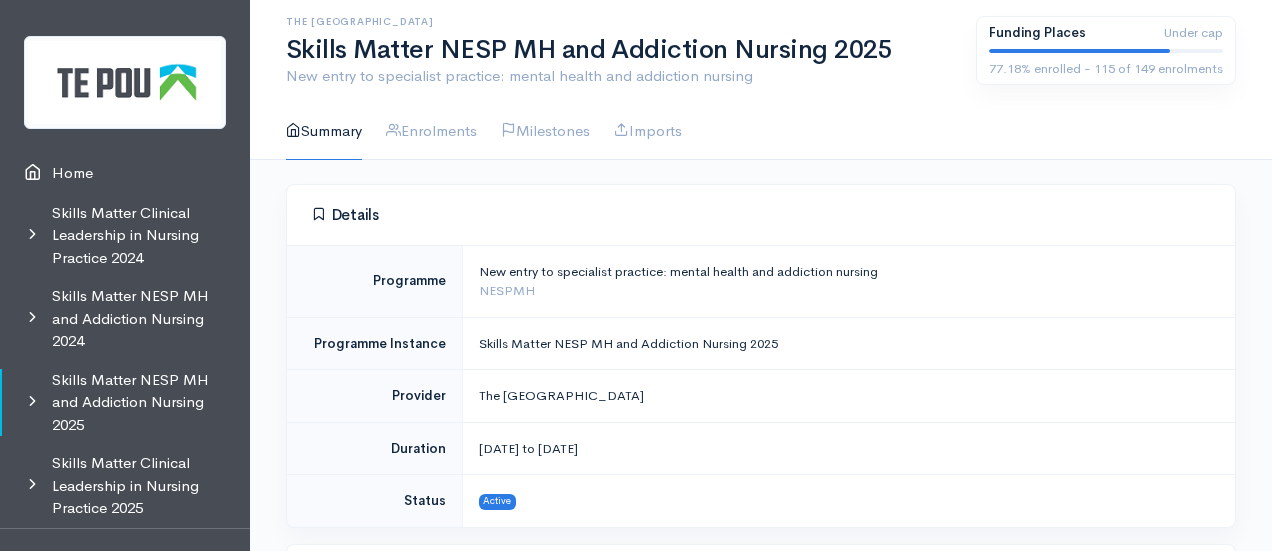 scroll, scrollTop: 0, scrollLeft: 0, axis: both 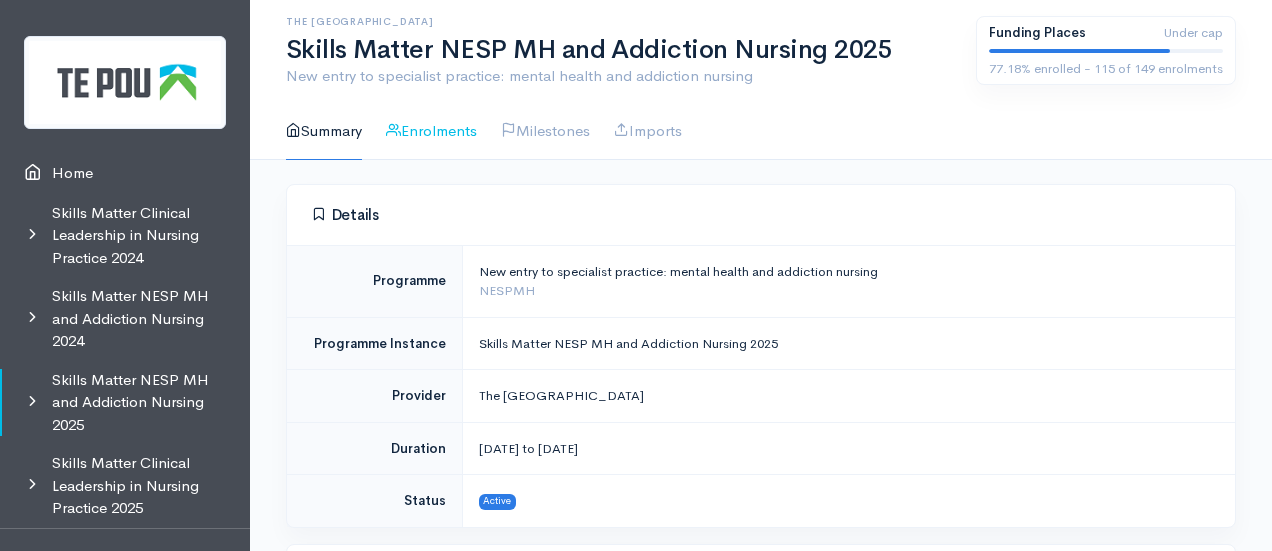 click on "Enrolments" at bounding box center [431, 131] 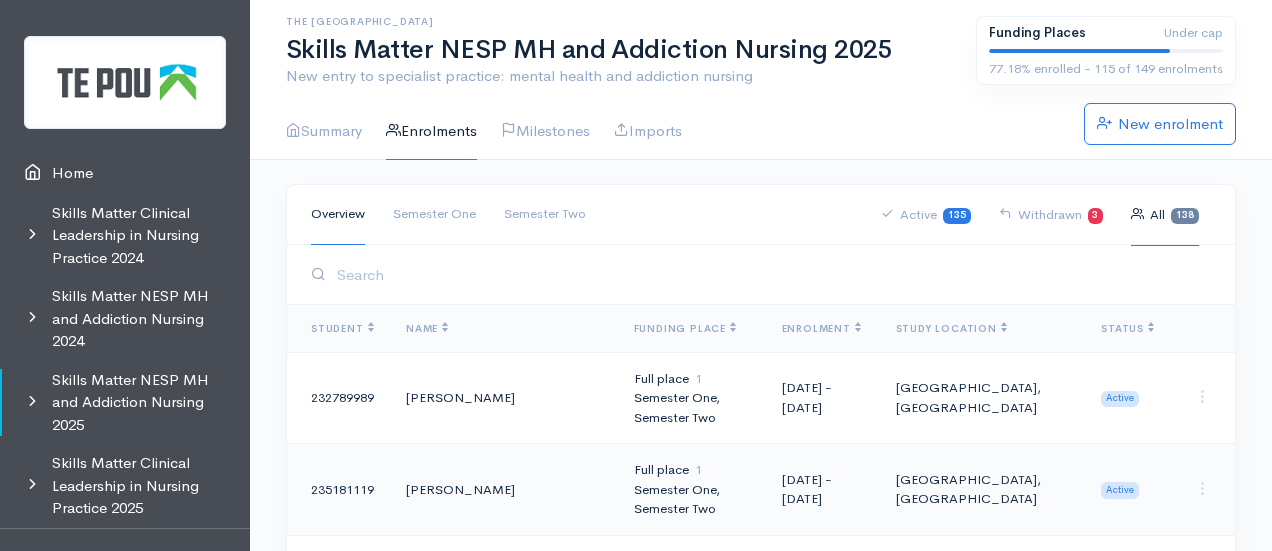 scroll, scrollTop: 0, scrollLeft: 0, axis: both 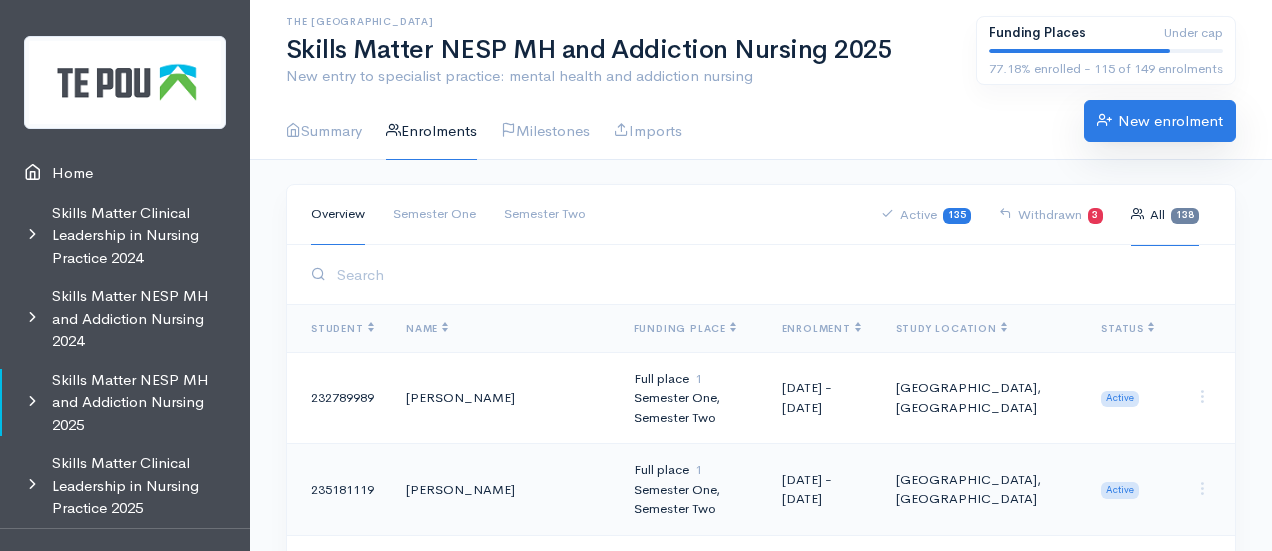 click on "New enrolment" at bounding box center (1160, 121) 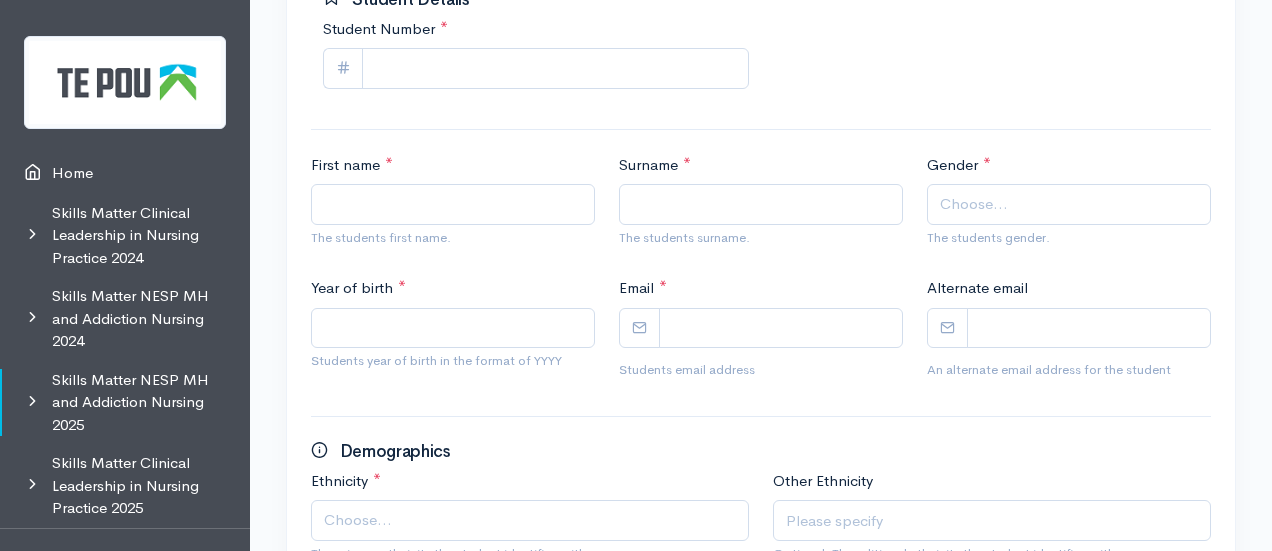 scroll, scrollTop: 324, scrollLeft: 0, axis: vertical 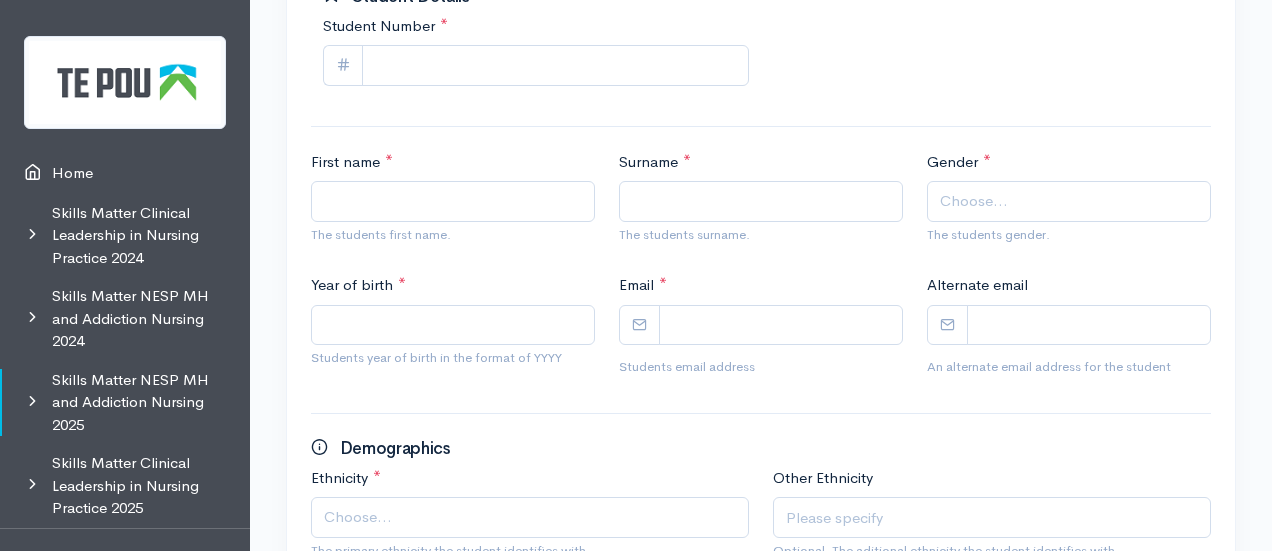 click on "Choose..." at bounding box center [974, 201] 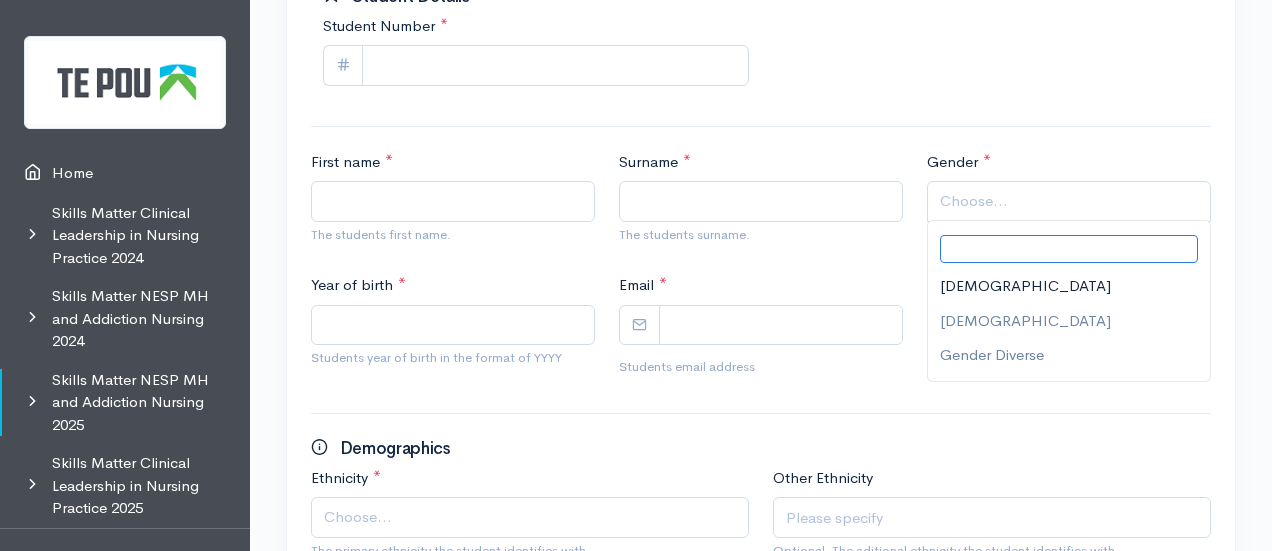 scroll, scrollTop: 0, scrollLeft: 0, axis: both 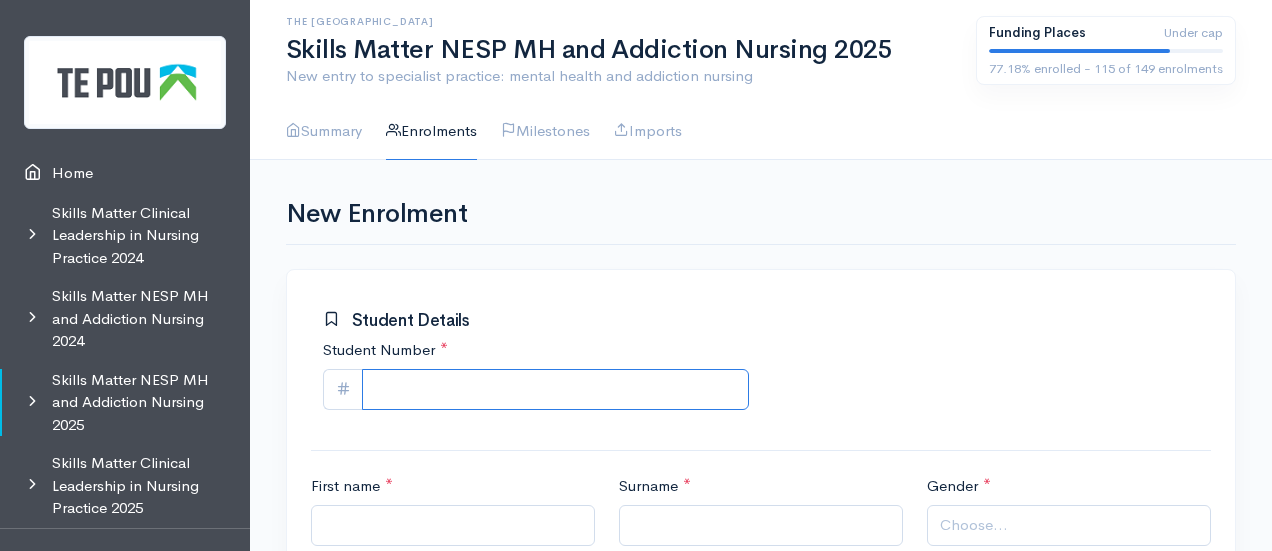 click on "Student Number *" at bounding box center [555, 389] 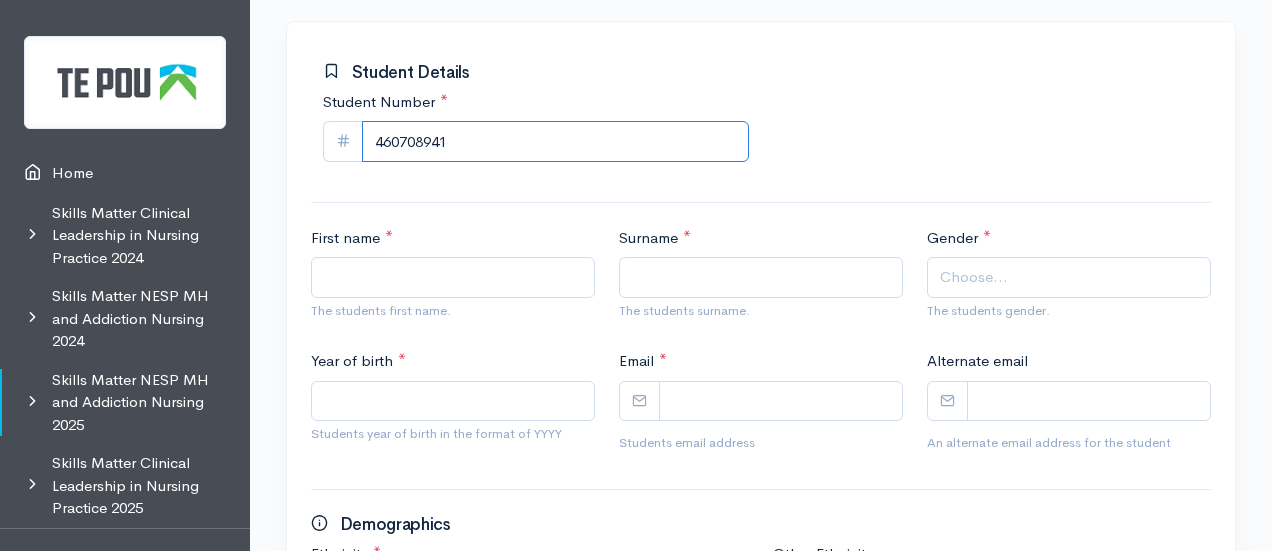 scroll, scrollTop: 249, scrollLeft: 0, axis: vertical 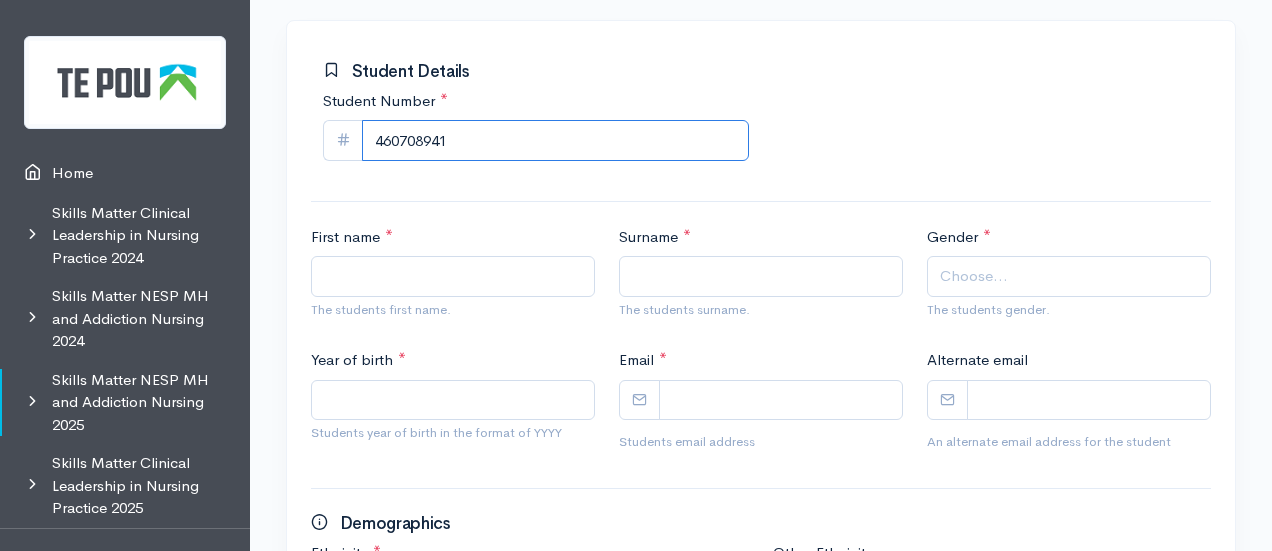 type on "460708941" 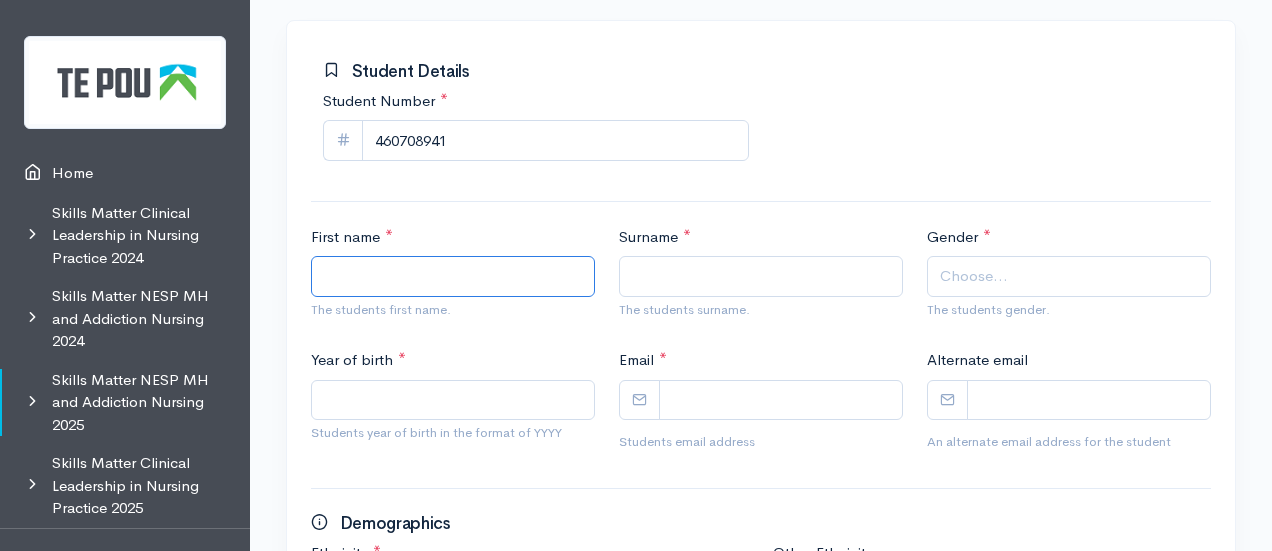 click on "First name *" at bounding box center (453, 276) 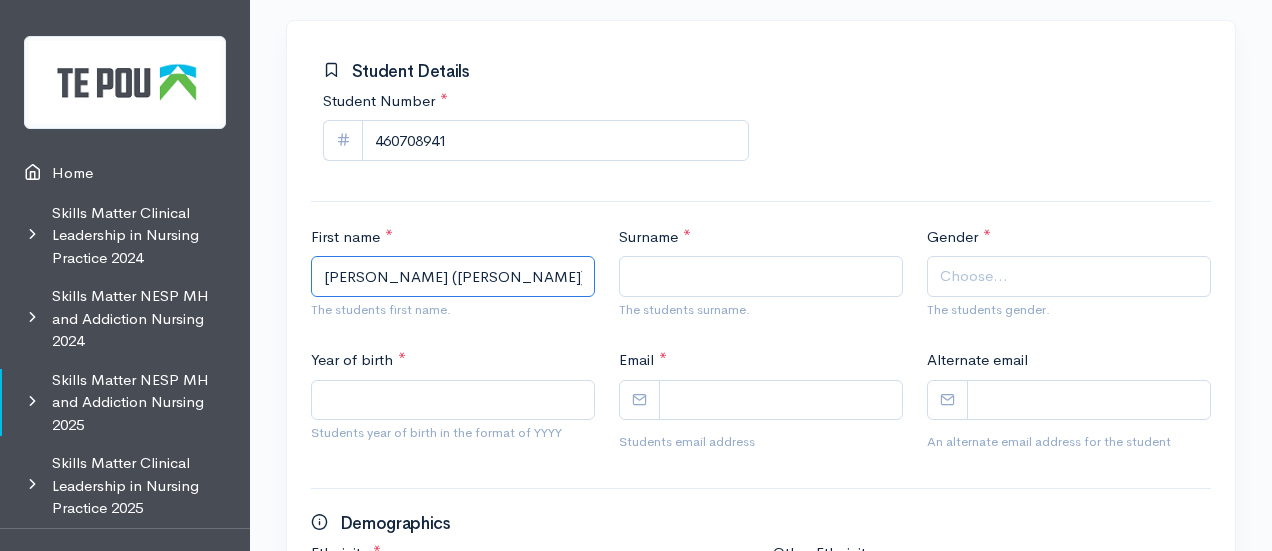 drag, startPoint x: 435, startPoint y: 270, endPoint x: 377, endPoint y: 271, distance: 58.00862 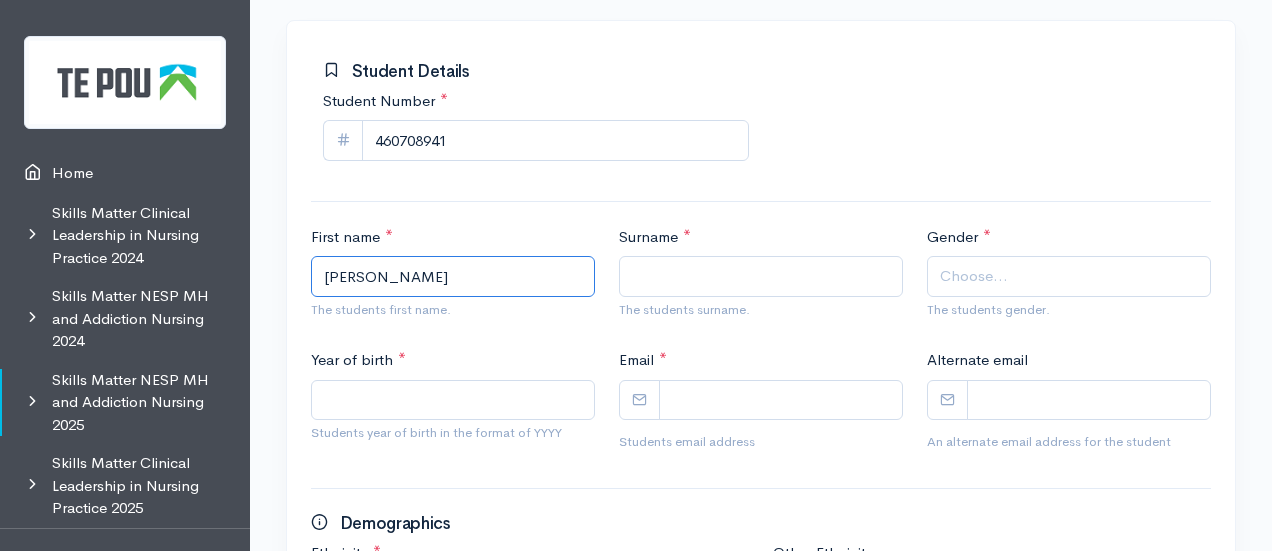type on "Anamika" 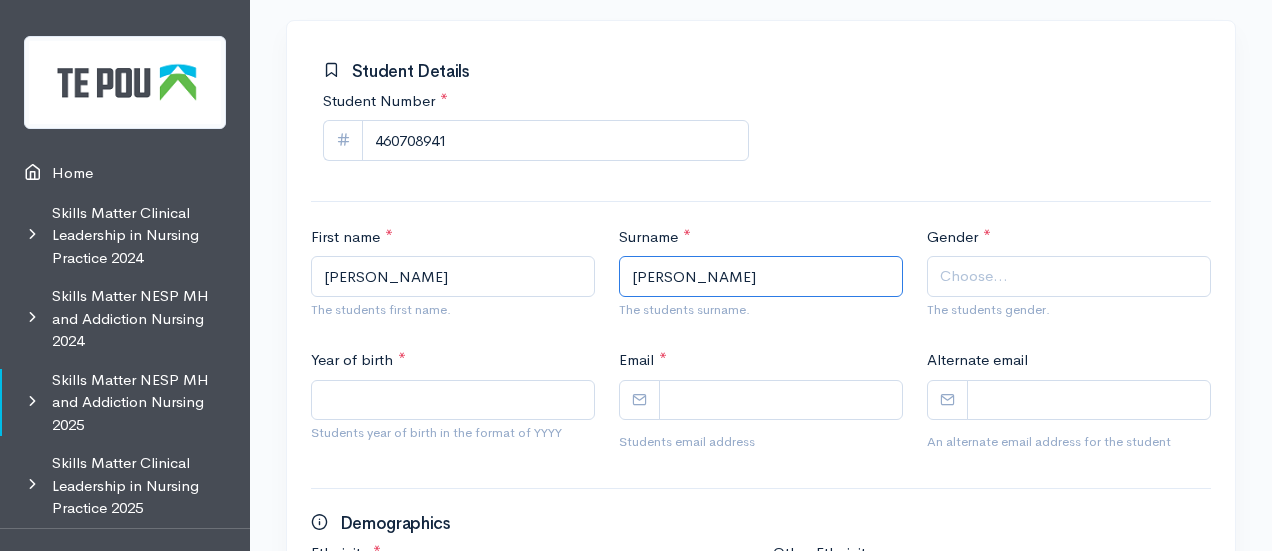 type on "Bosman" 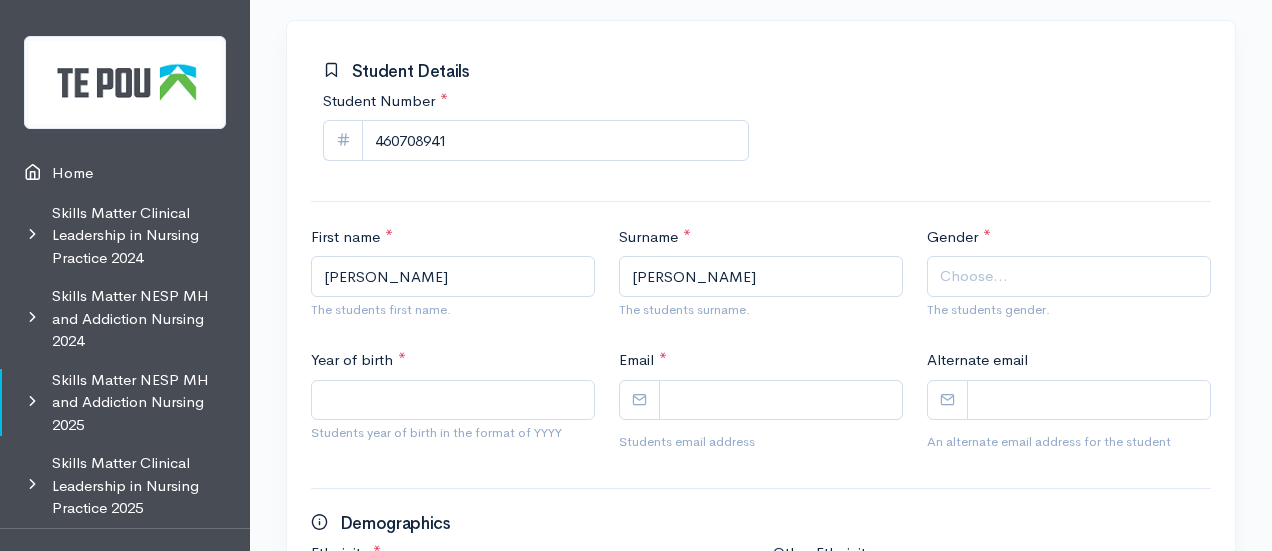 click on "Choose..." at bounding box center [974, 276] 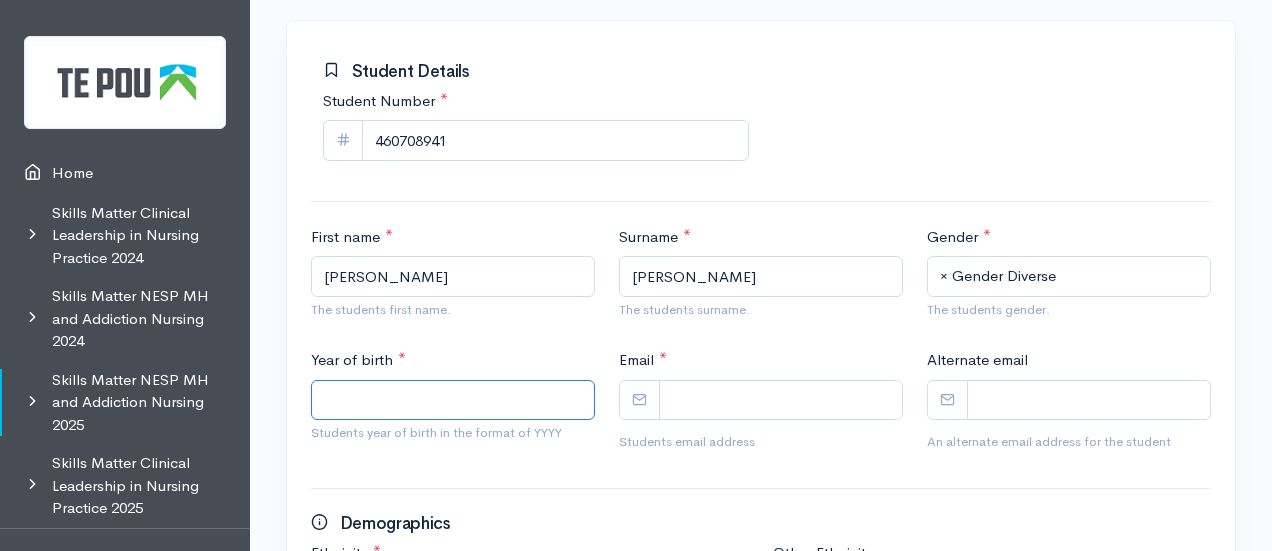 click on "Year of birth *" at bounding box center (453, 400) 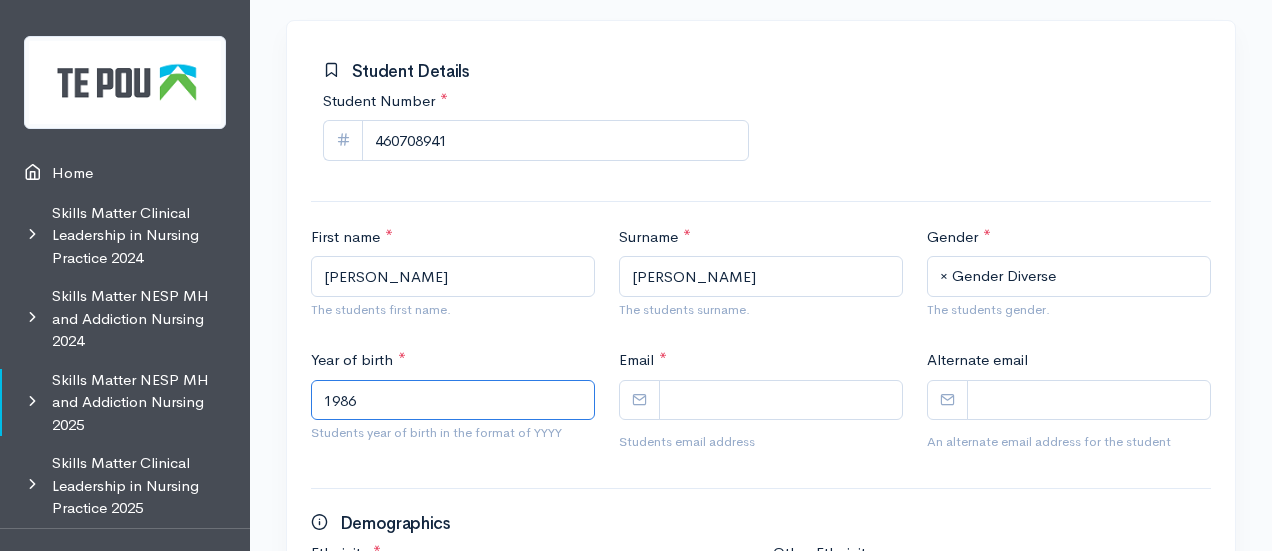 type on "1986" 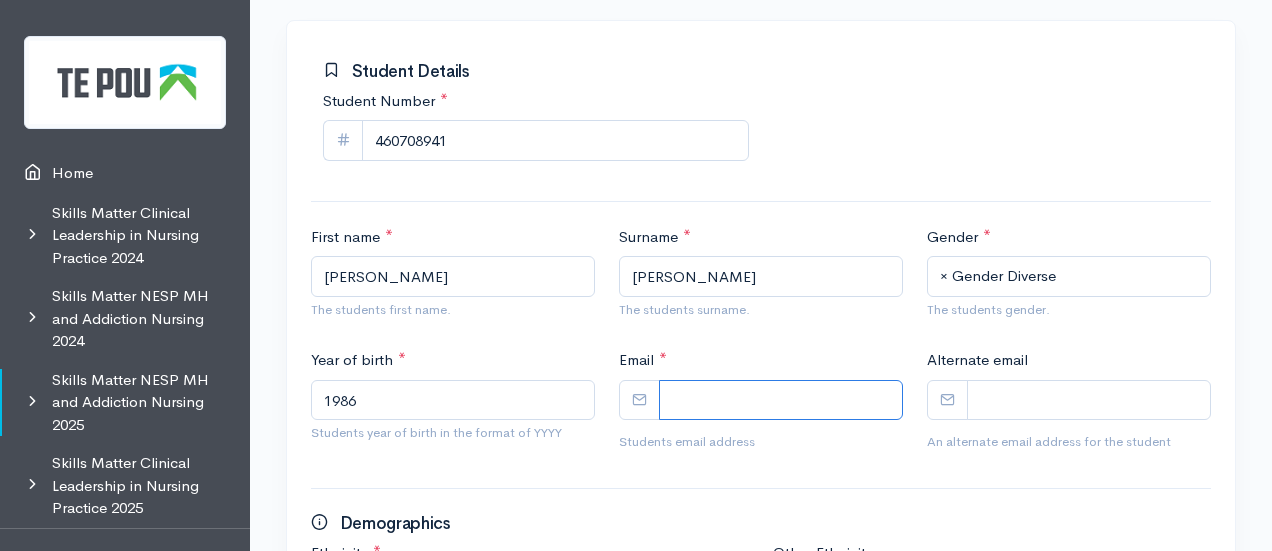 click on "Email *" at bounding box center [781, 400] 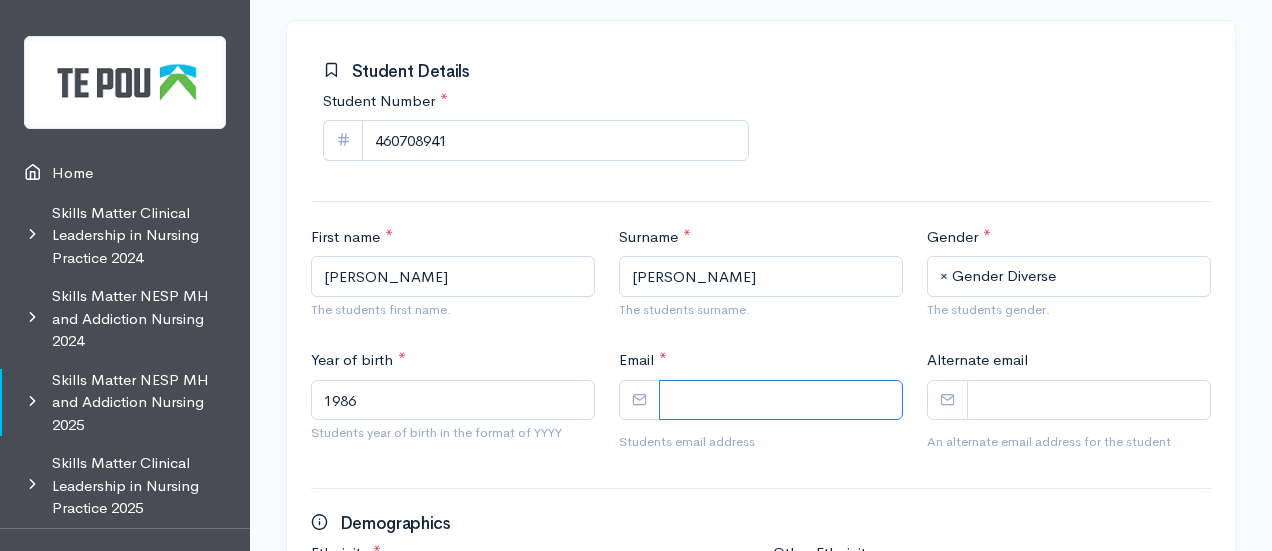 paste on "anamika.bosman@northlanddhb.org.nz" 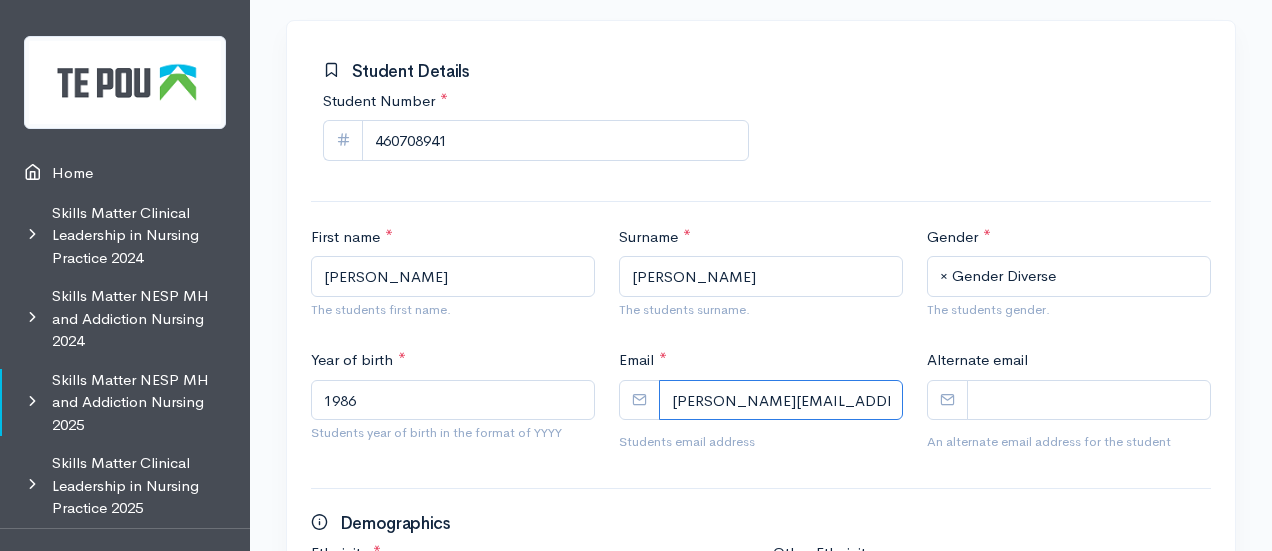 scroll, scrollTop: 0, scrollLeft: 44, axis: horizontal 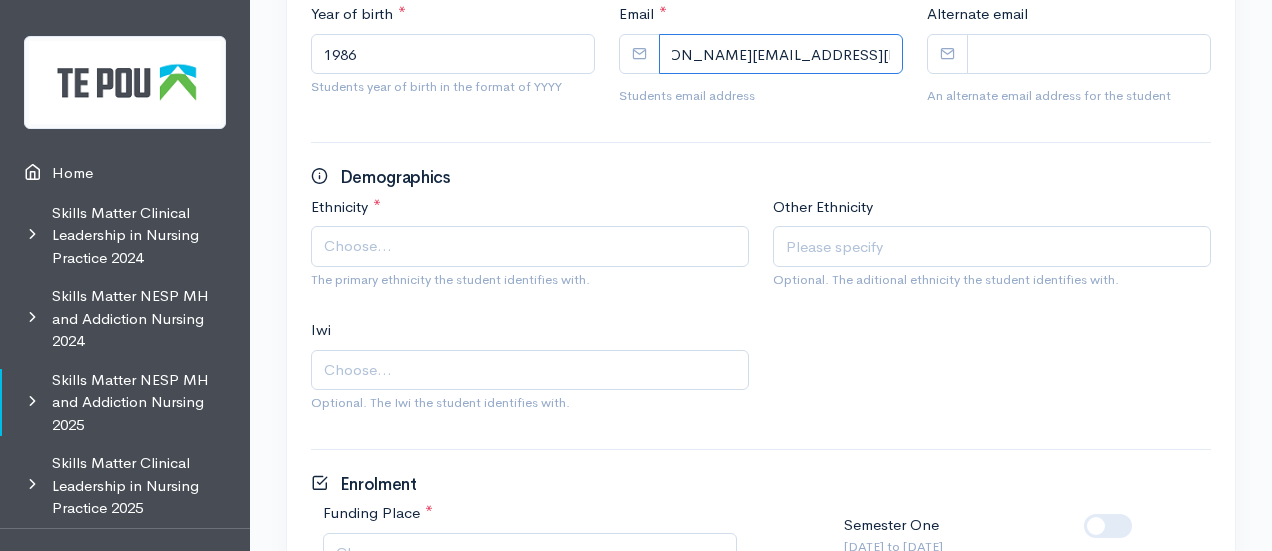 type on "anamika.bosman@northlanddhb.org.nz" 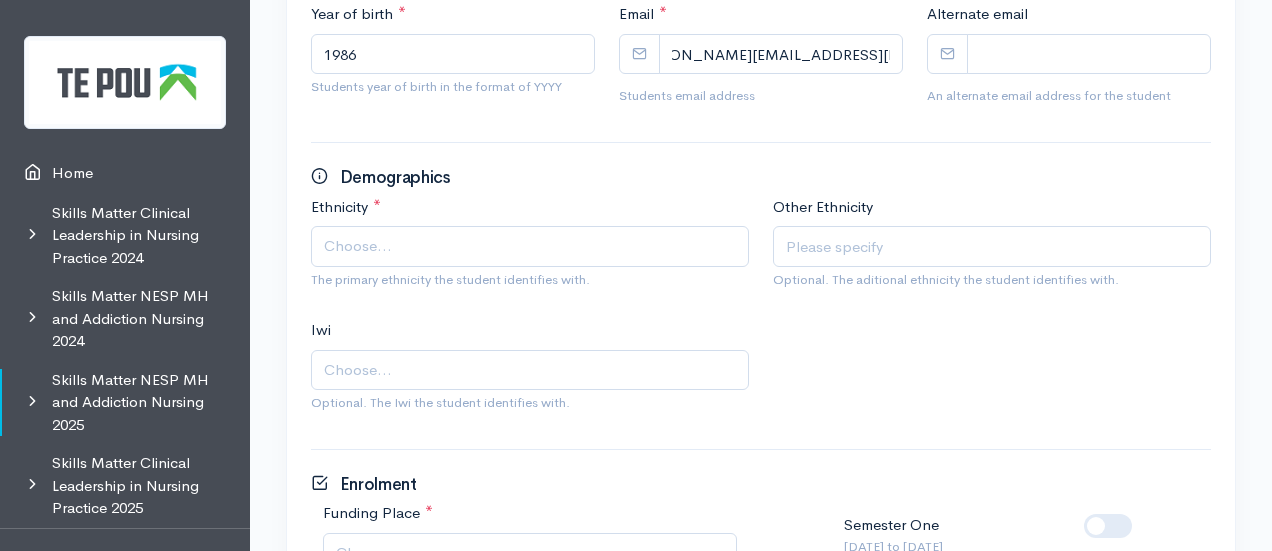 click on "Choose..." at bounding box center [532, 246] 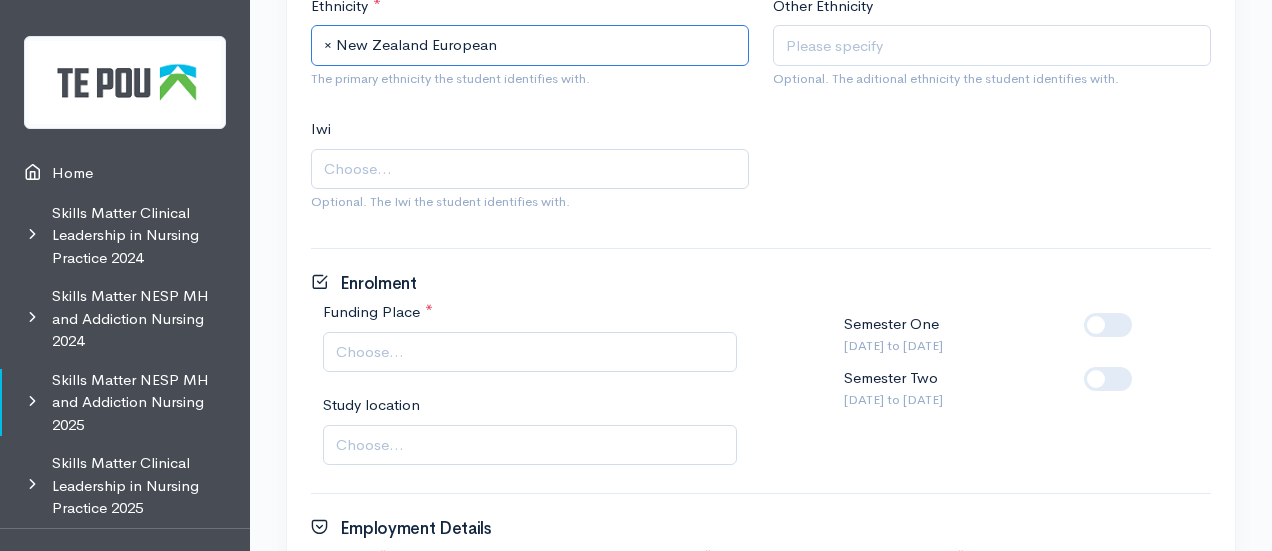 scroll, scrollTop: 799, scrollLeft: 0, axis: vertical 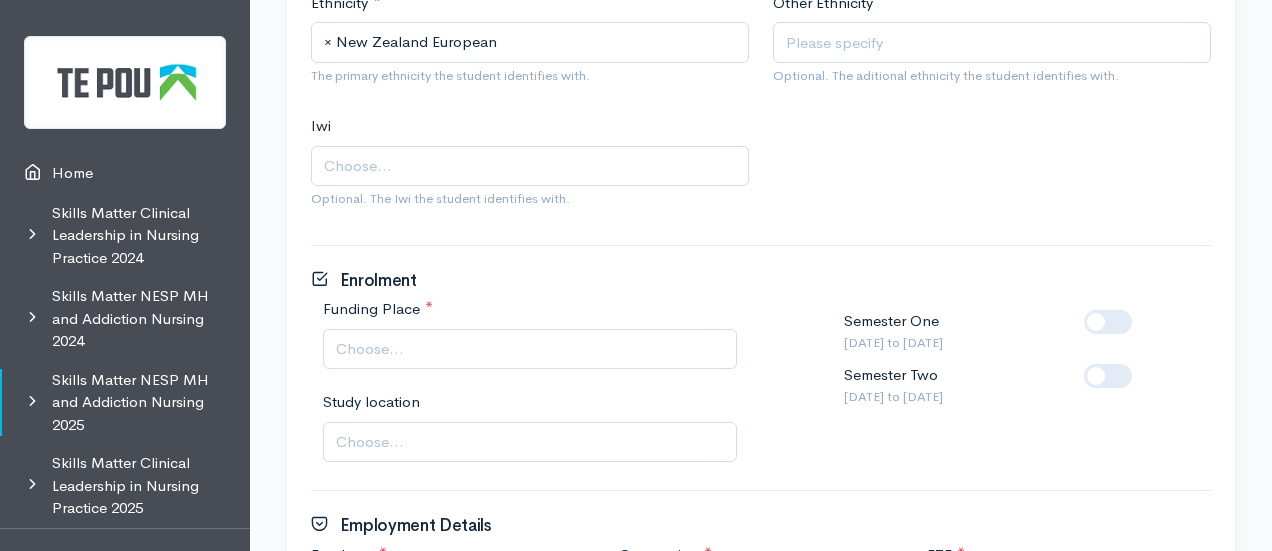 click on "Choose..." at bounding box center [532, 349] 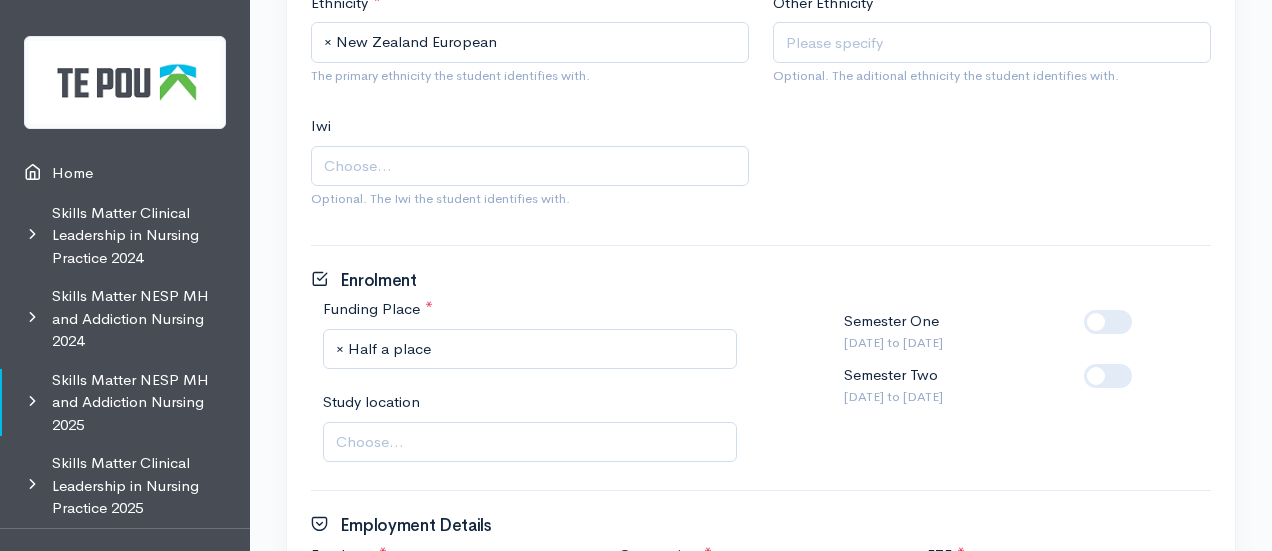 click at bounding box center [1140, 364] 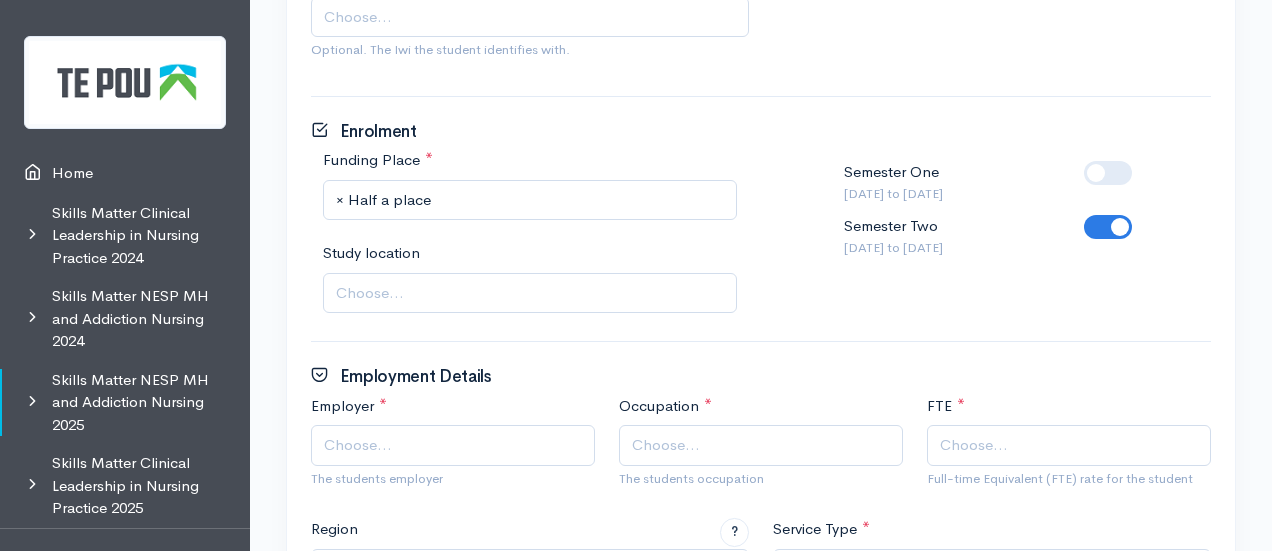 scroll, scrollTop: 949, scrollLeft: 0, axis: vertical 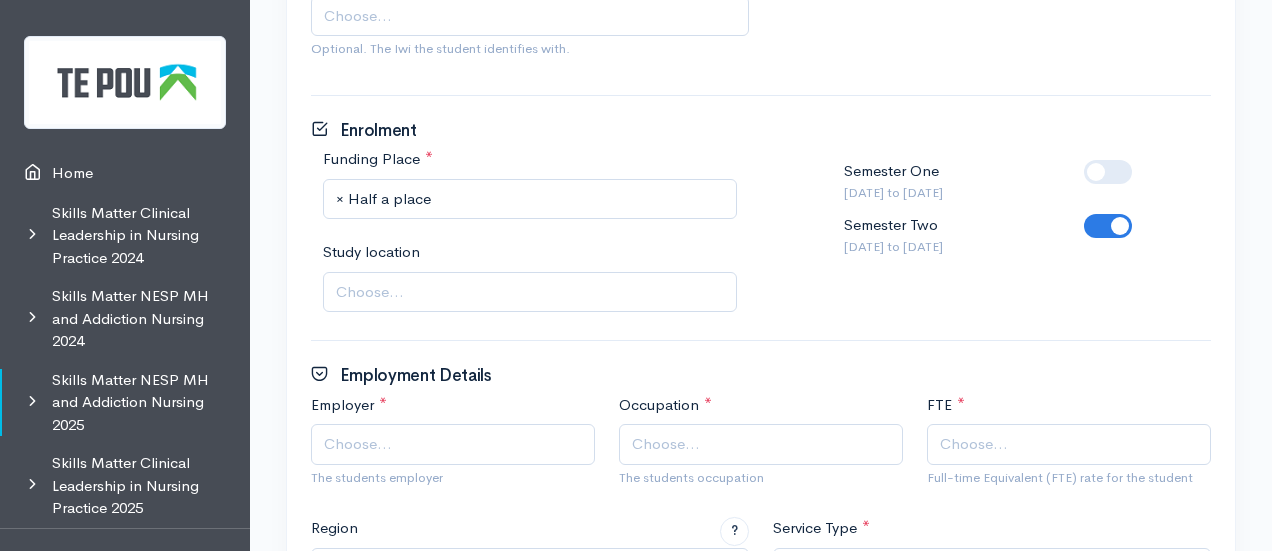 click on "Choose..." at bounding box center (370, 292) 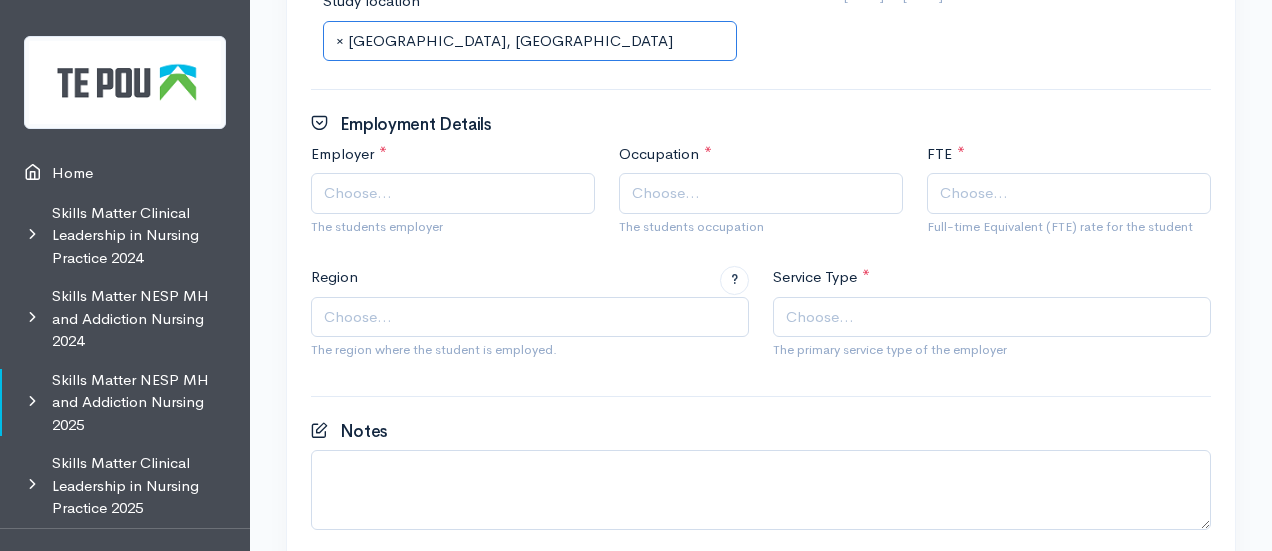 scroll, scrollTop: 1201, scrollLeft: 0, axis: vertical 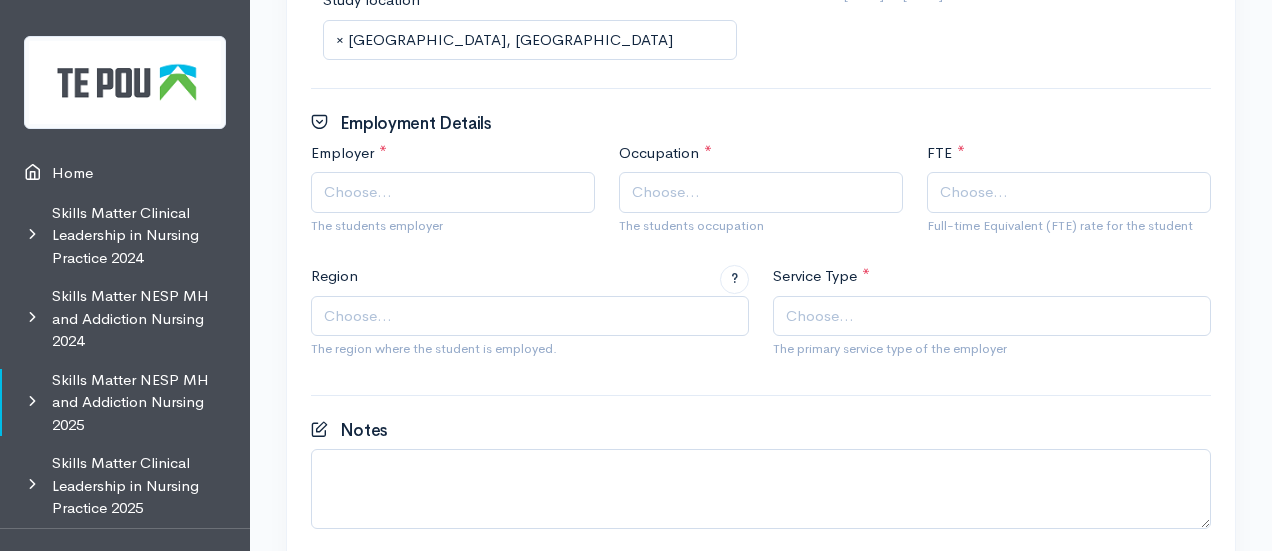 click on "Choose..." at bounding box center (455, 192) 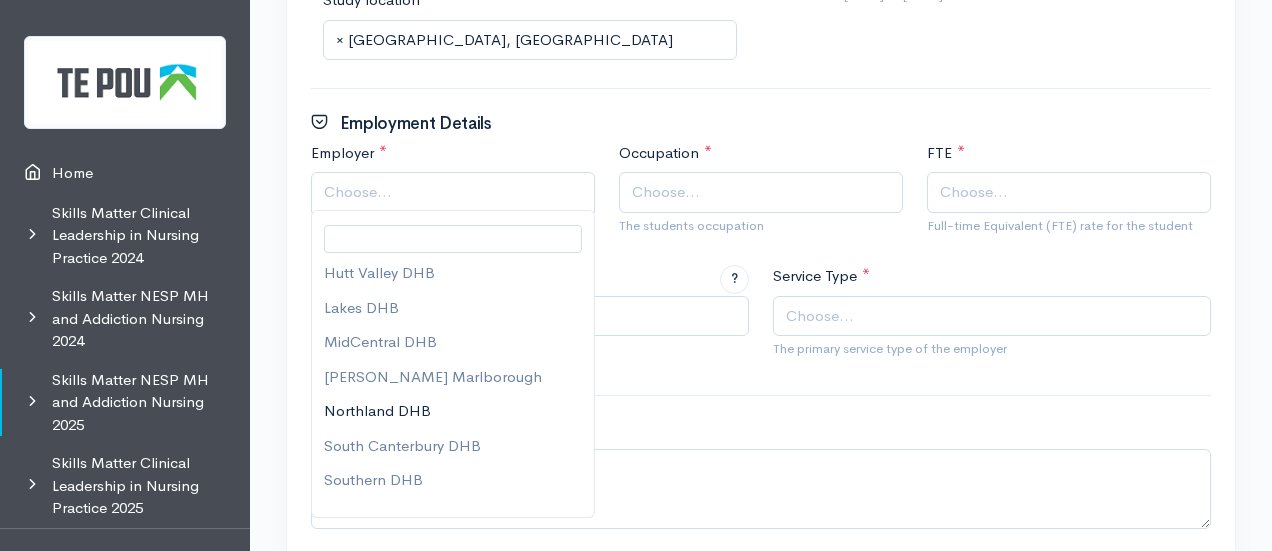 scroll, scrollTop: 236, scrollLeft: 0, axis: vertical 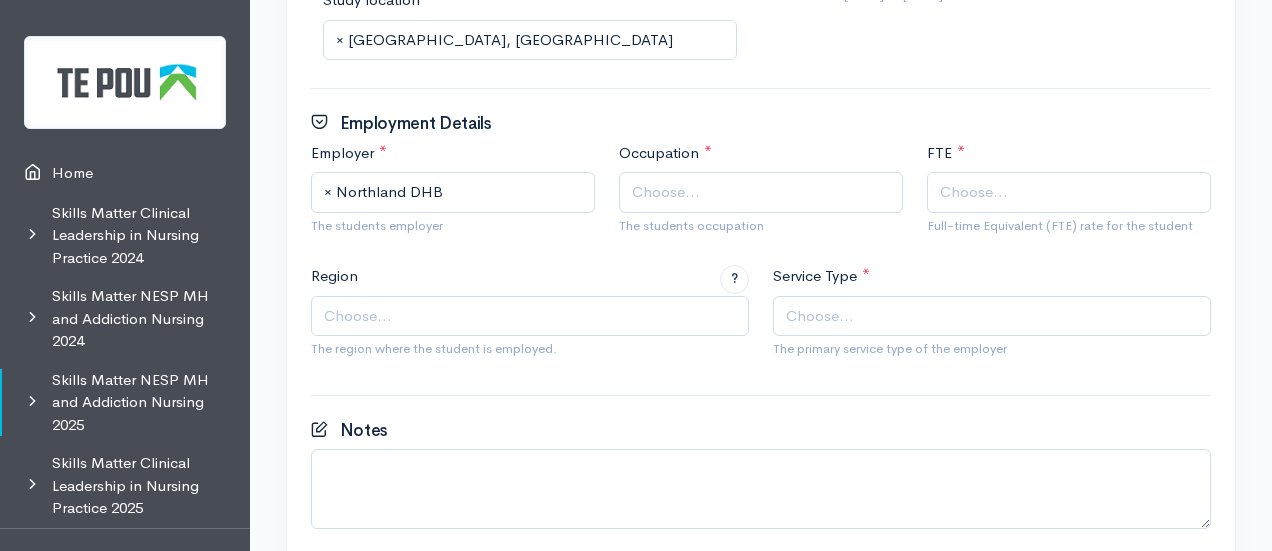 click on "Choose..." at bounding box center (666, 192) 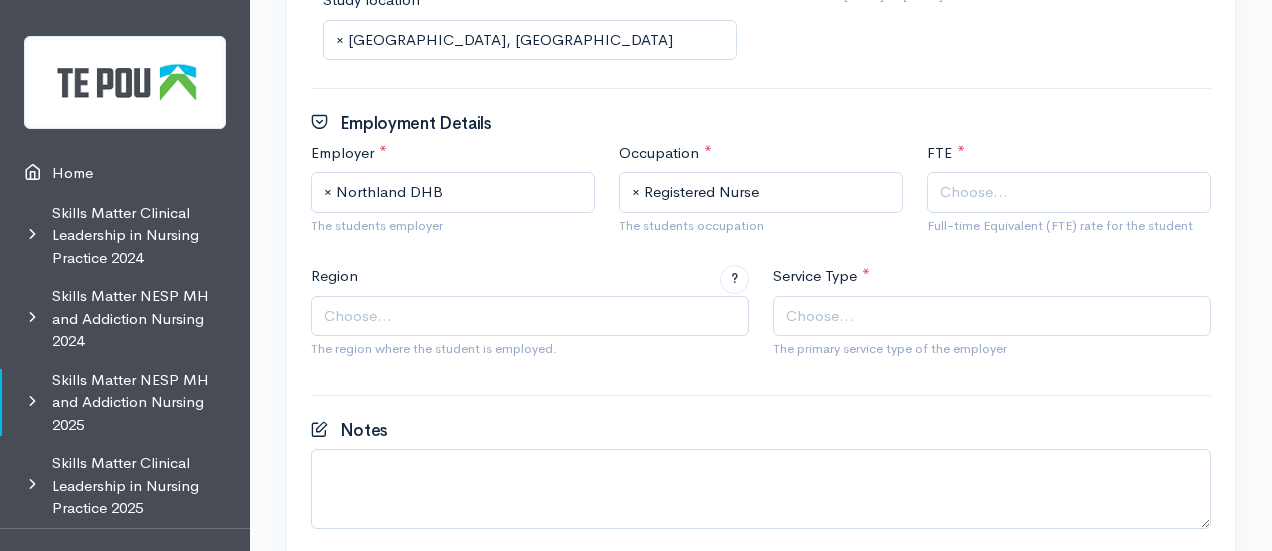 click on "FTE *
1.0 FTE (40+ hours)
0.9 FTE (36 hours)
0.8 FTE (32 hours)
0.7 FTE (28 hours)
0.6 FTE (24 hours)
Choose...
Full-time Equivalent (FTE) rate for the student" at bounding box center (1069, 193) 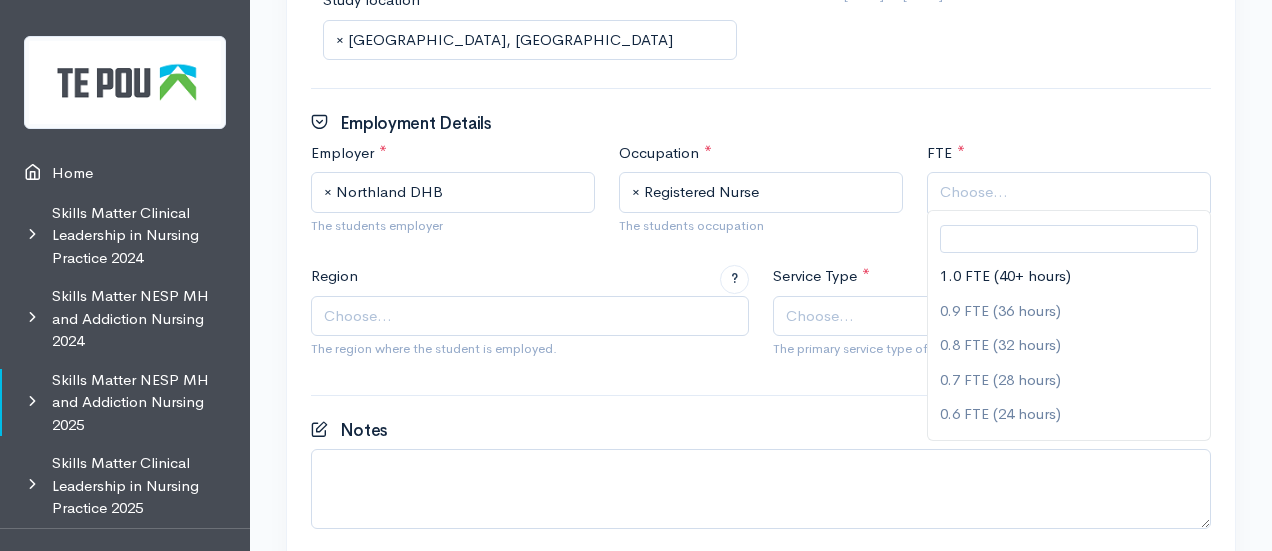 click on "Choose..." at bounding box center [1071, 192] 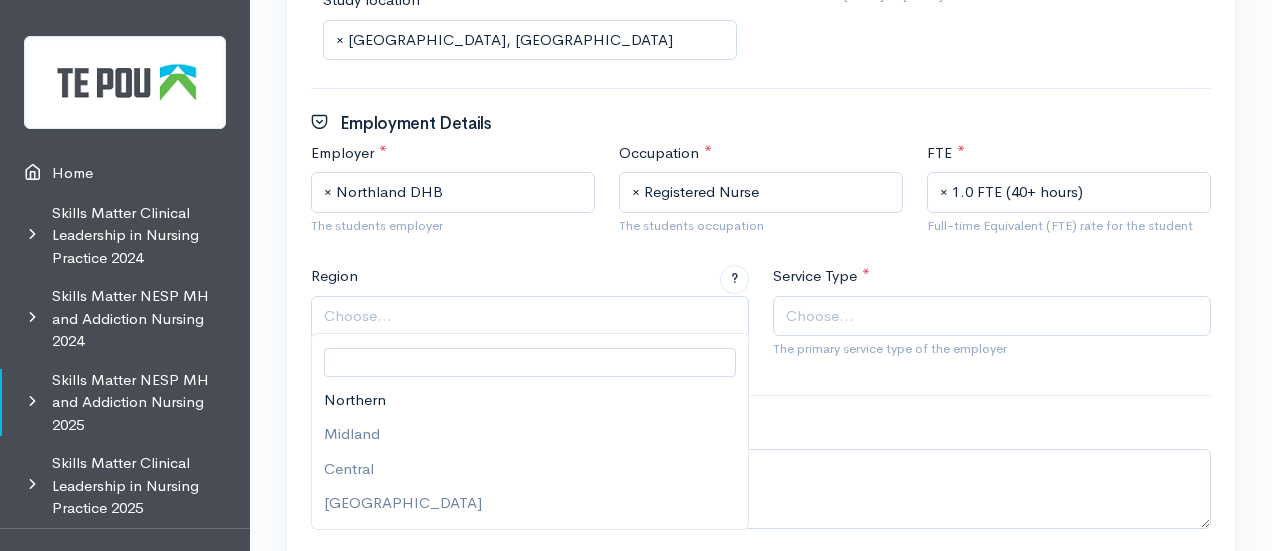 click on "Choose..." at bounding box center [532, 316] 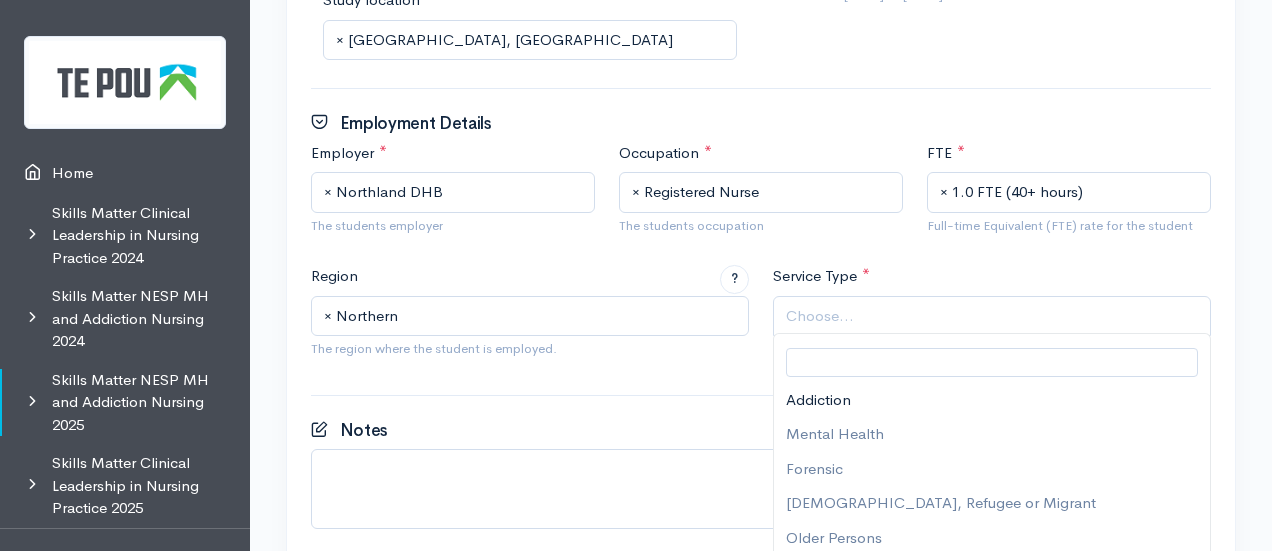 click on "Choose..." at bounding box center (992, 316) 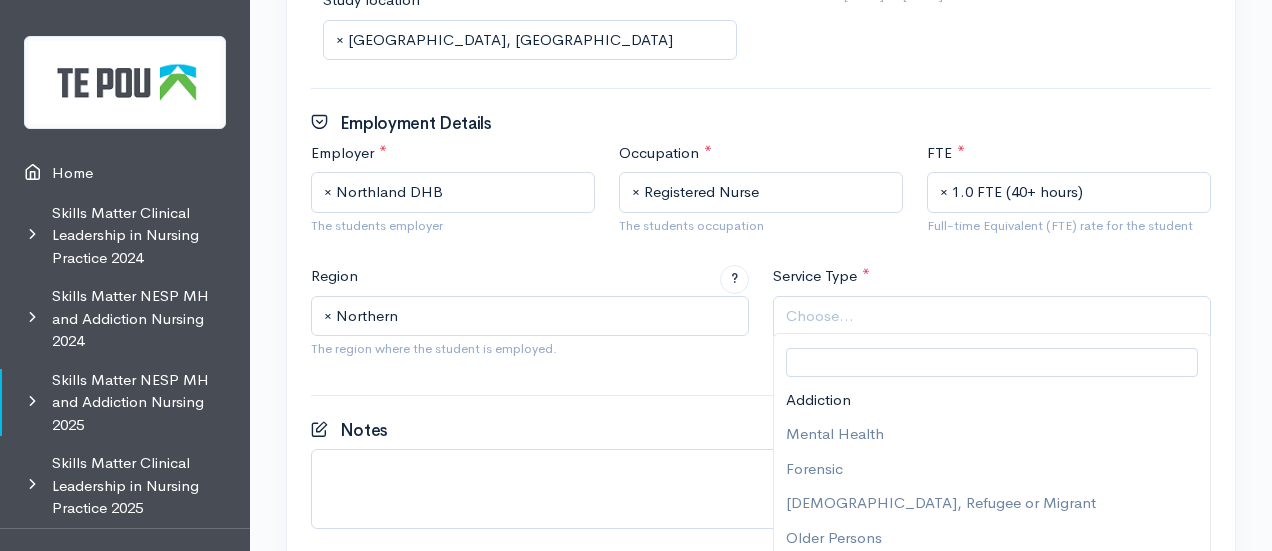 click at bounding box center [761, 404] 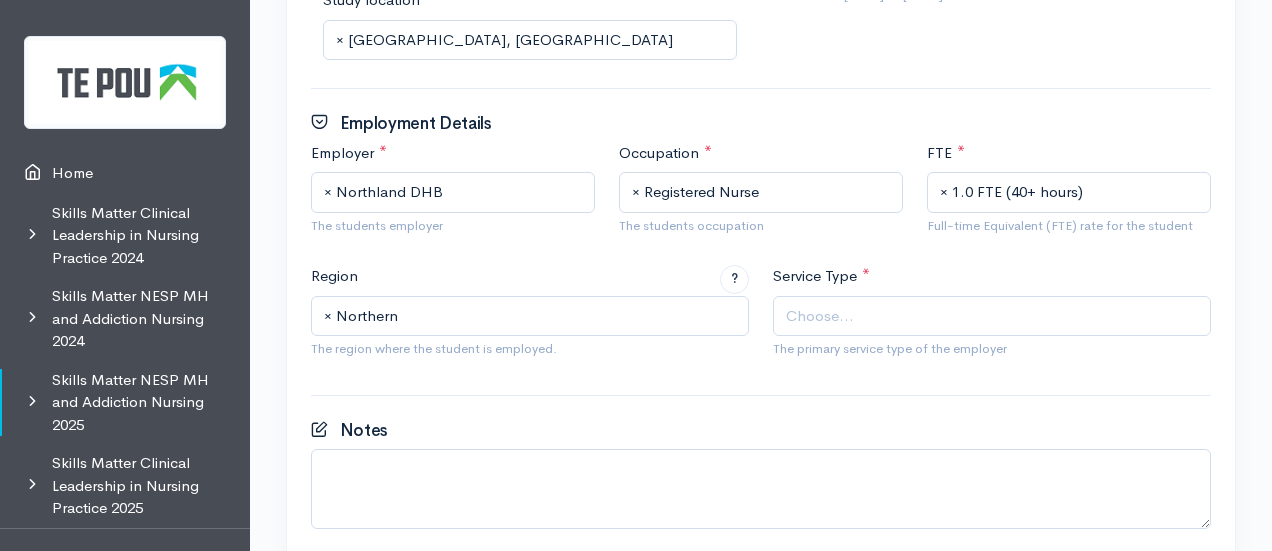 click on "Choose..." at bounding box center [994, 316] 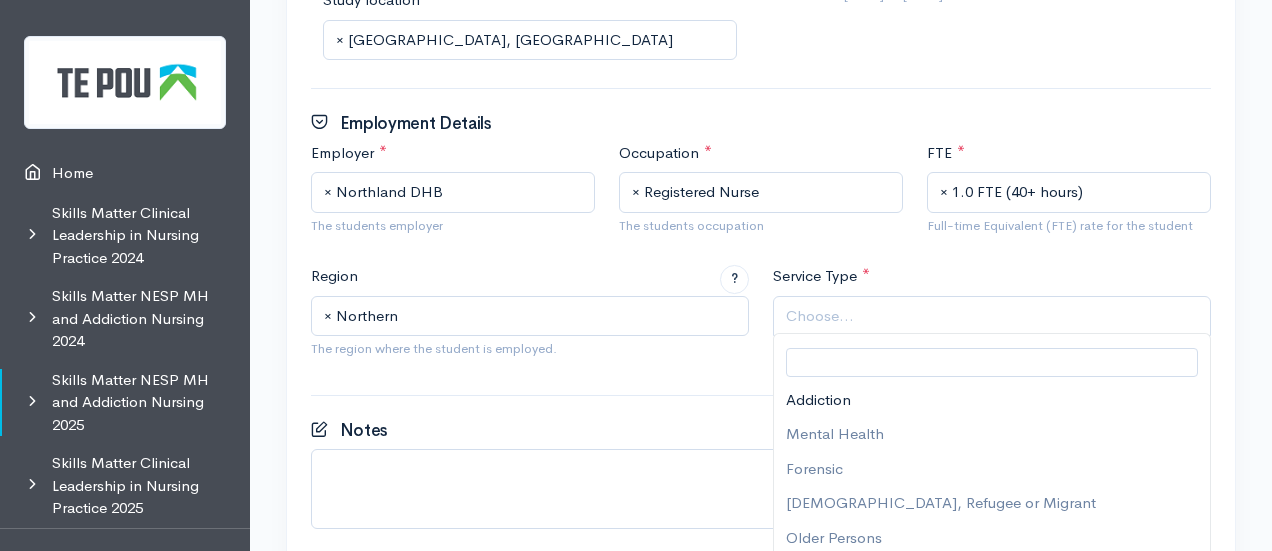 scroll, scrollTop: 1360, scrollLeft: 0, axis: vertical 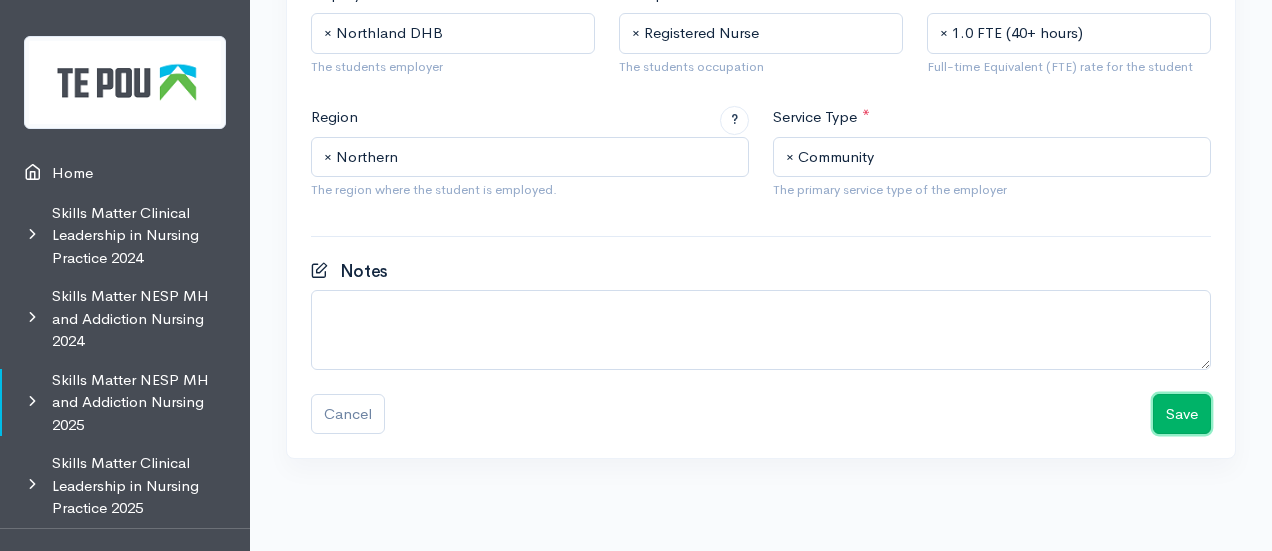 click on "Save" at bounding box center (1182, 414) 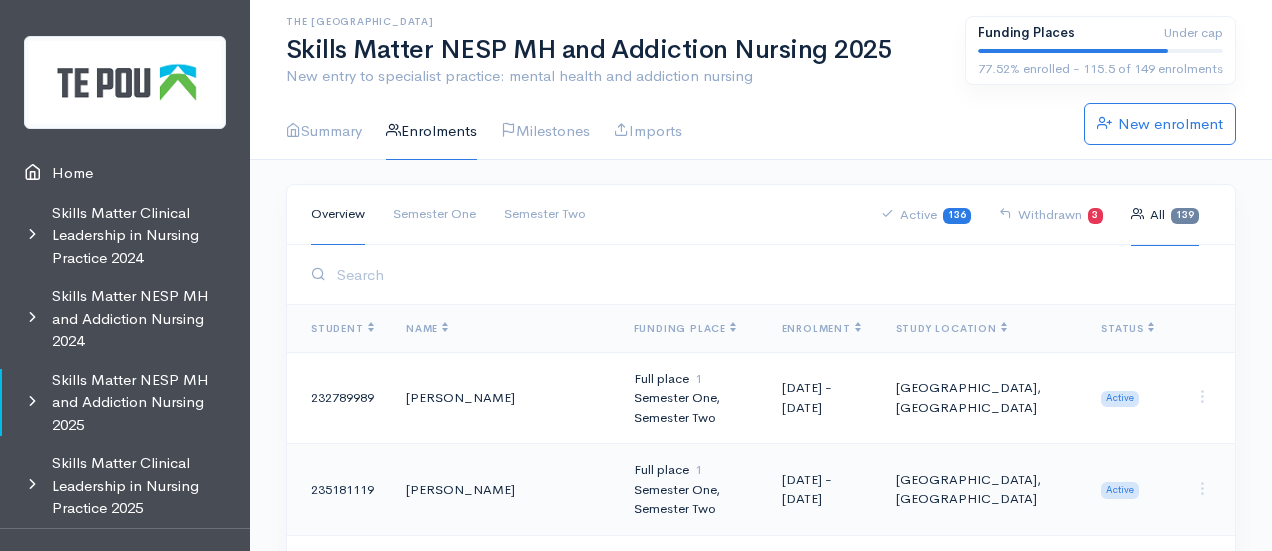 scroll, scrollTop: 0, scrollLeft: 0, axis: both 